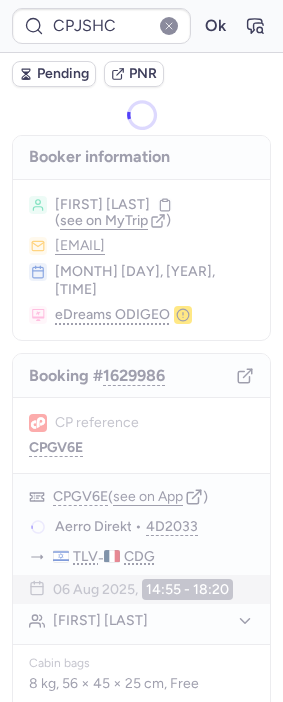 scroll, scrollTop: 0, scrollLeft: 0, axis: both 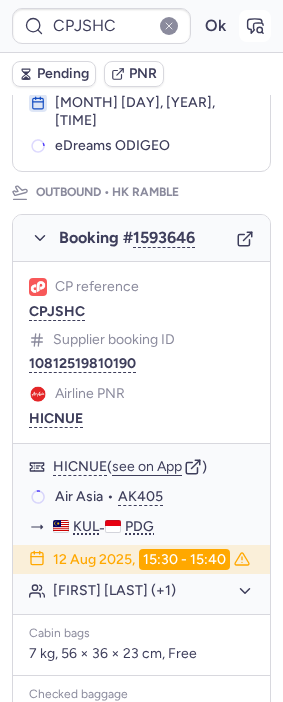 click 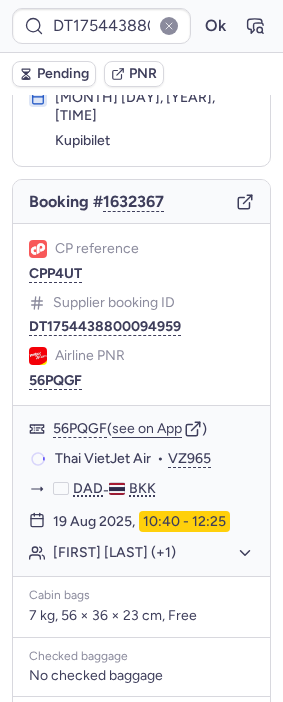 scroll, scrollTop: 129, scrollLeft: 0, axis: vertical 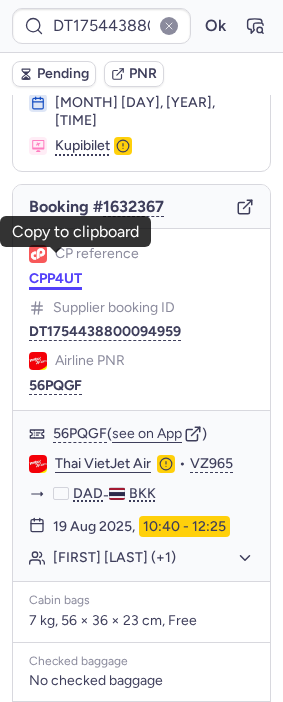 click on "CPP4UT" at bounding box center [55, 279] 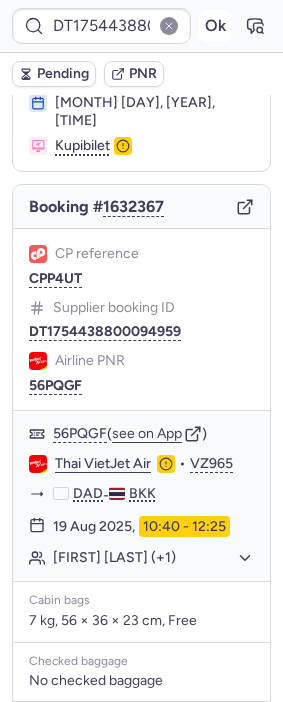click on "Ok" at bounding box center [215, 26] 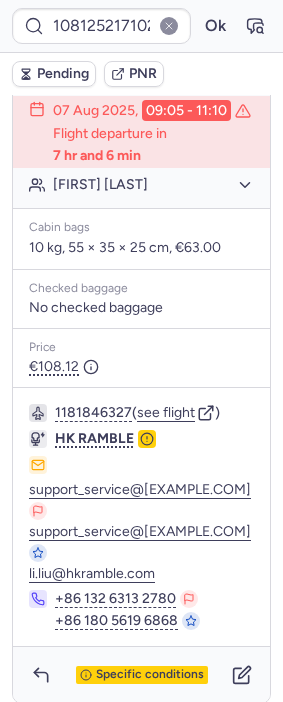 scroll, scrollTop: 560, scrollLeft: 0, axis: vertical 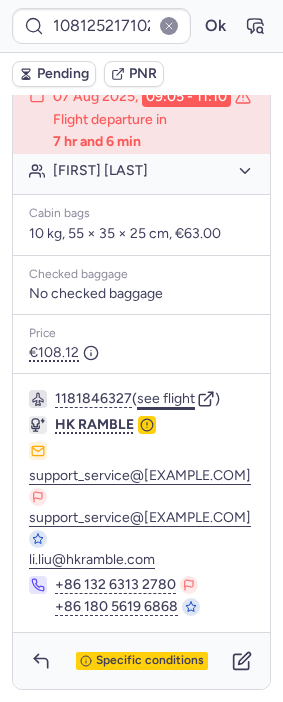 click on "see flight" 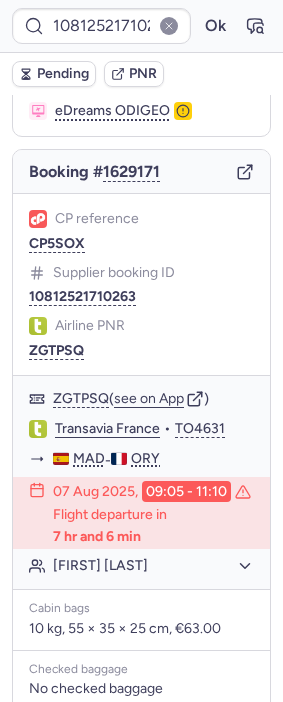scroll, scrollTop: 227, scrollLeft: 0, axis: vertical 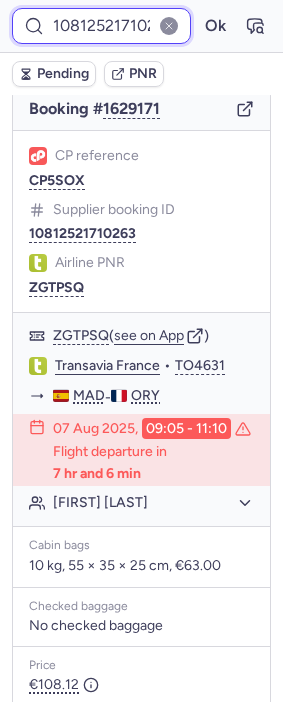 click on "10812521710263" at bounding box center [101, 26] 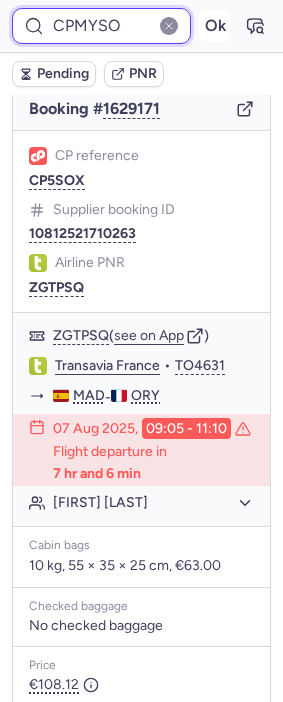 type on "CPMYSO" 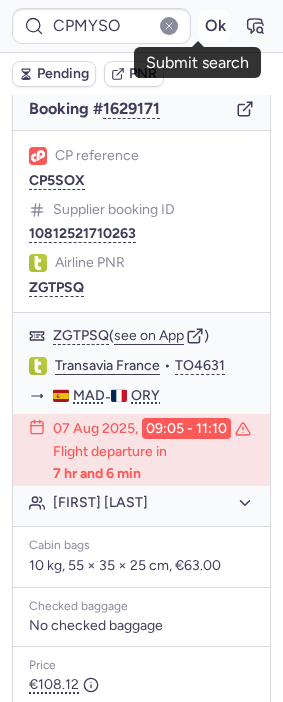 click on "Ok" at bounding box center (215, 26) 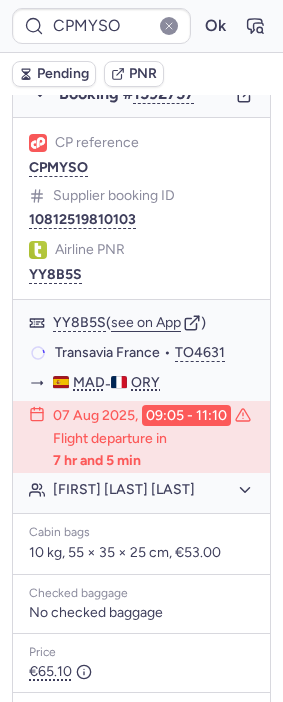 scroll, scrollTop: 363, scrollLeft: 0, axis: vertical 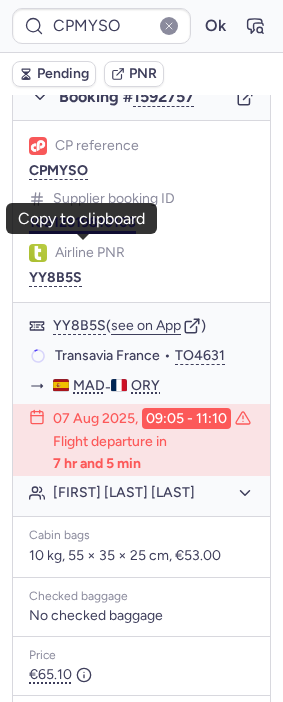 click on "10812519810103" at bounding box center [82, 223] 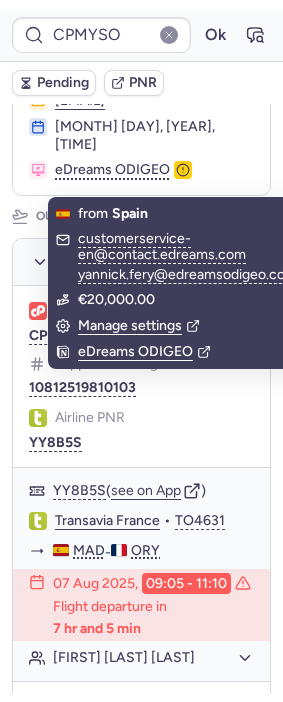 scroll, scrollTop: 222, scrollLeft: 0, axis: vertical 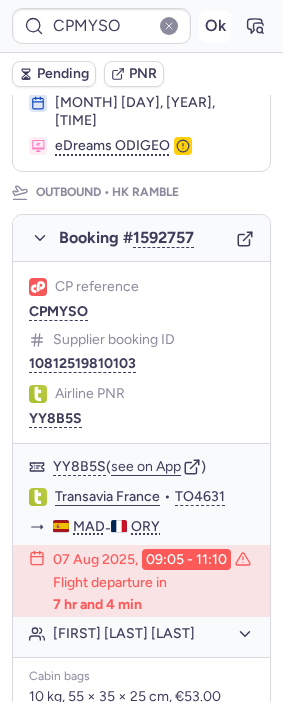 click on "Ok" at bounding box center (215, 26) 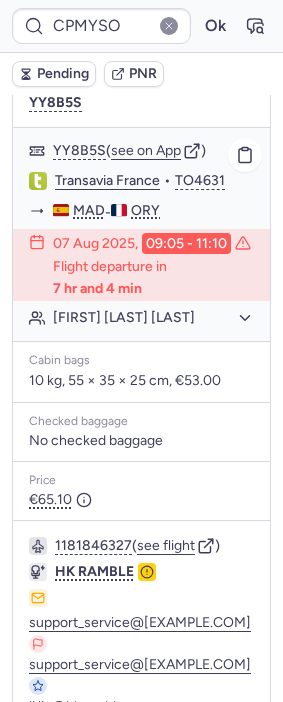 scroll, scrollTop: 666, scrollLeft: 0, axis: vertical 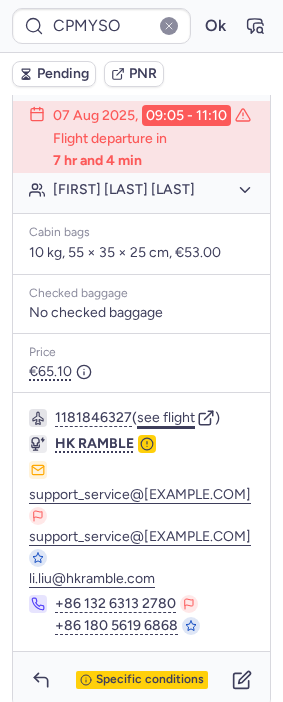 click on "see flight" 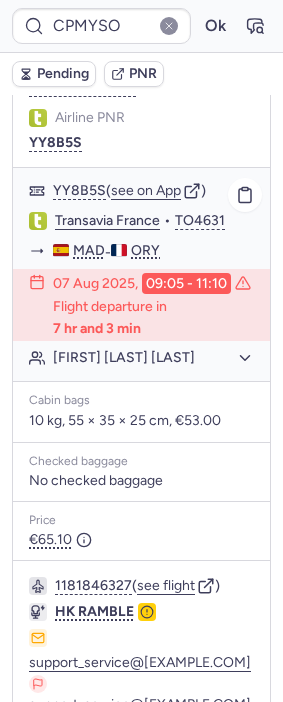 scroll, scrollTop: 444, scrollLeft: 0, axis: vertical 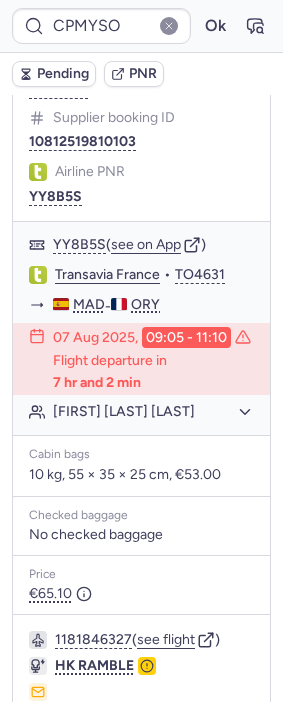 click at bounding box center [169, 26] 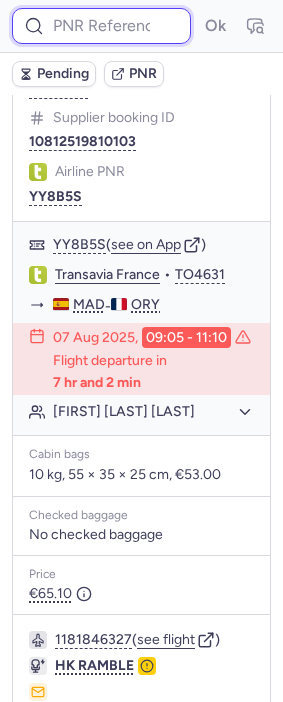 click at bounding box center (101, 26) 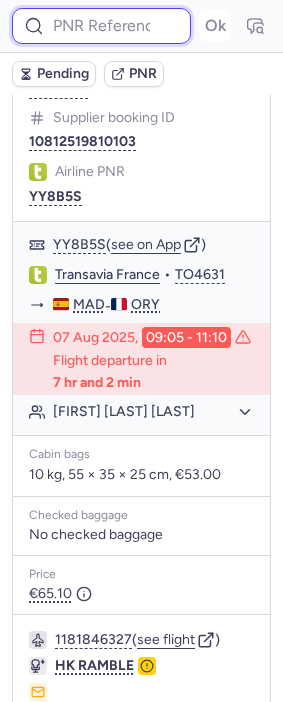 paste on "ZGTPSQ" 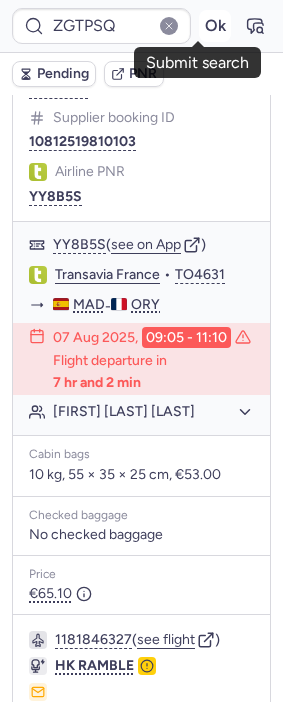 click on "Ok" at bounding box center (215, 26) 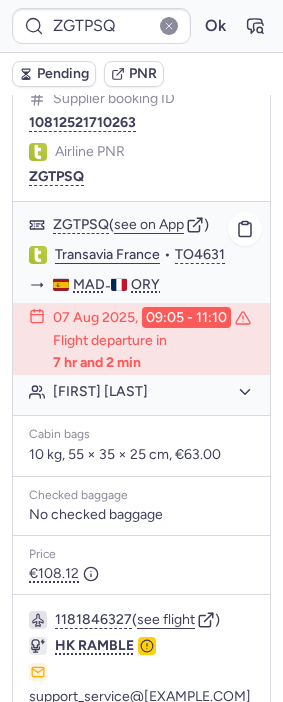 scroll, scrollTop: 333, scrollLeft: 0, axis: vertical 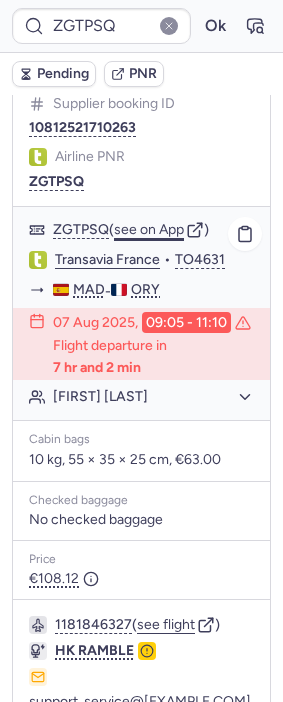 click on "see on App" 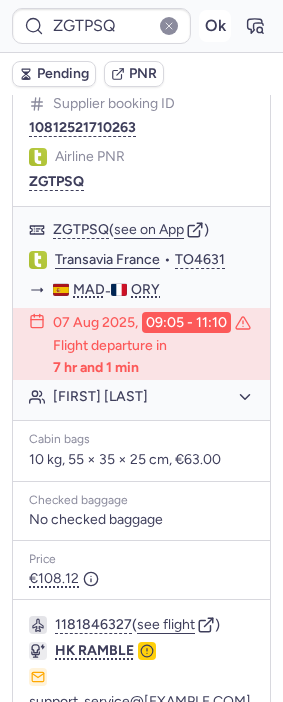 click on "Ok" at bounding box center [215, 26] 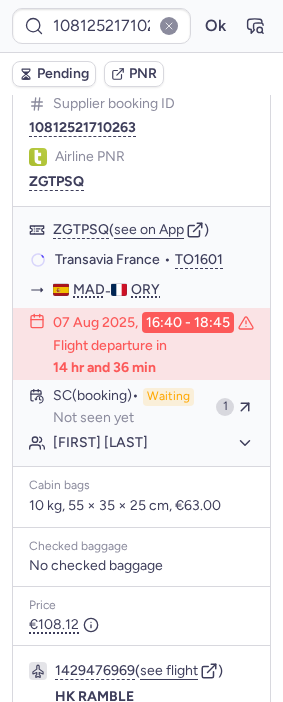 scroll, scrollTop: 333, scrollLeft: 0, axis: vertical 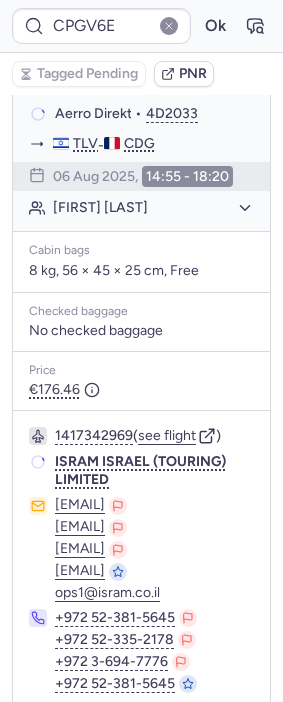 type on "CP2K6A" 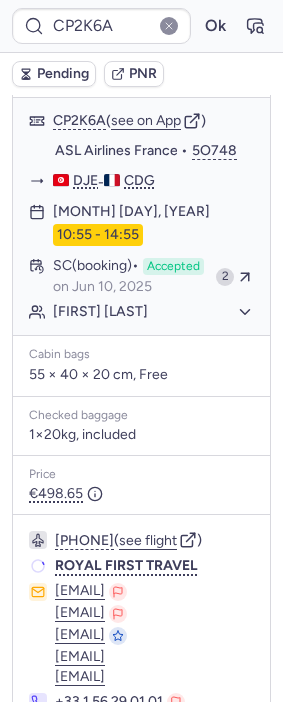 scroll, scrollTop: 333, scrollLeft: 0, axis: vertical 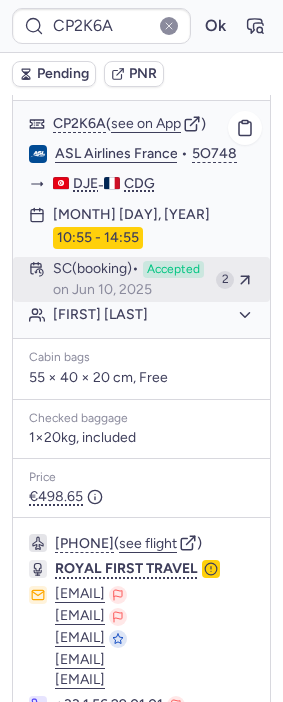 click on "[MONTH] [DAY], [YEAR]" at bounding box center [130, 280] 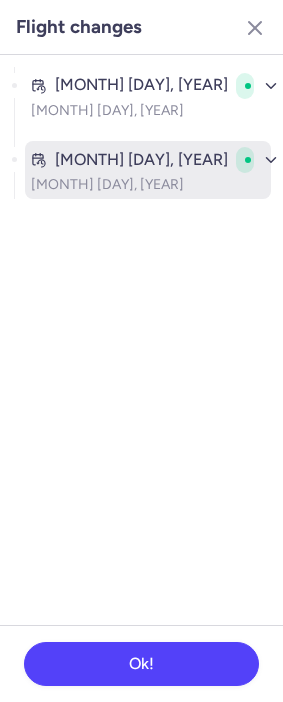 click on "[MONTH] [DAY], [YEAR]" at bounding box center [148, 185] 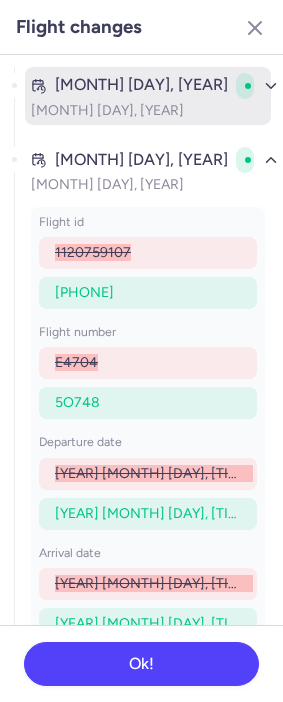 click on "[MONTH] [DAY], [YEAR]" at bounding box center (148, 111) 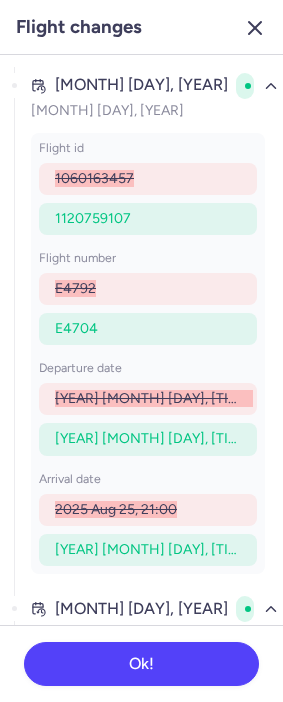 click 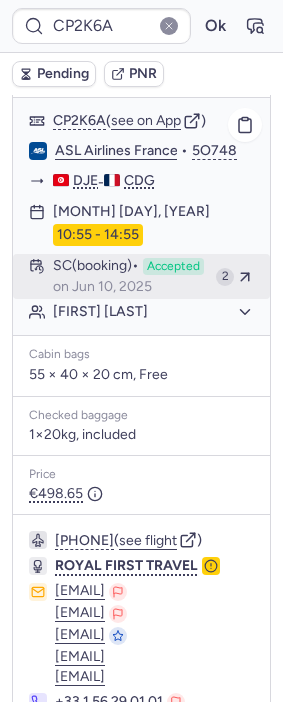 scroll, scrollTop: 333, scrollLeft: 0, axis: vertical 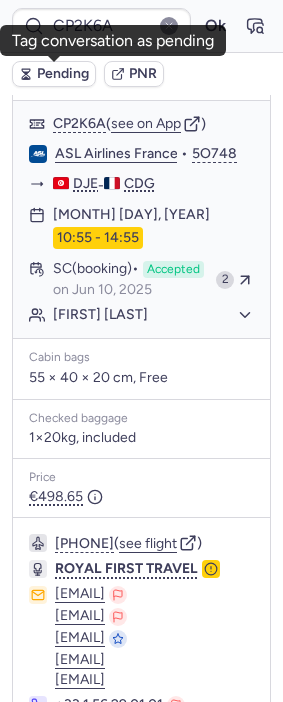 click on "Pending" at bounding box center (63, 74) 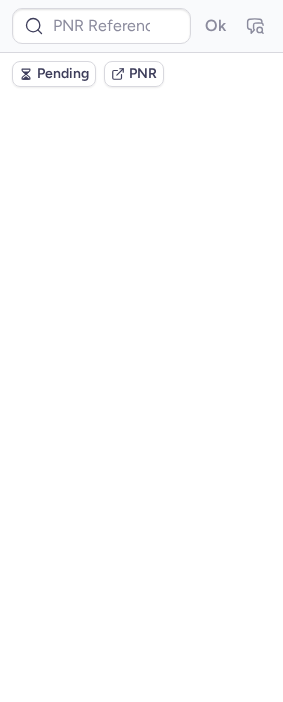 scroll, scrollTop: 0, scrollLeft: 0, axis: both 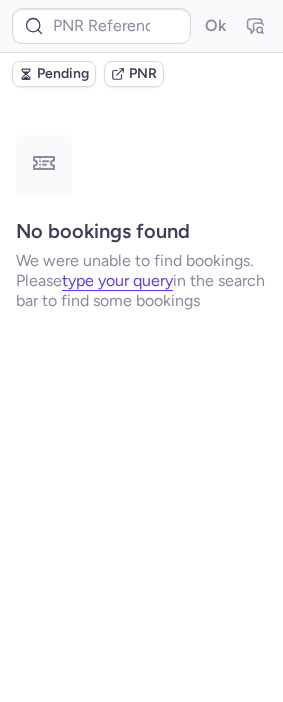 type on "DT1751896966886314" 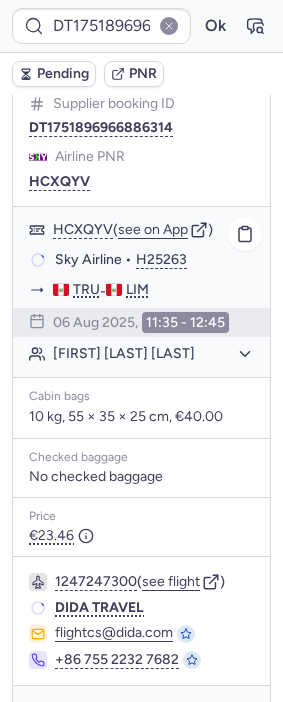 scroll, scrollTop: 399, scrollLeft: 0, axis: vertical 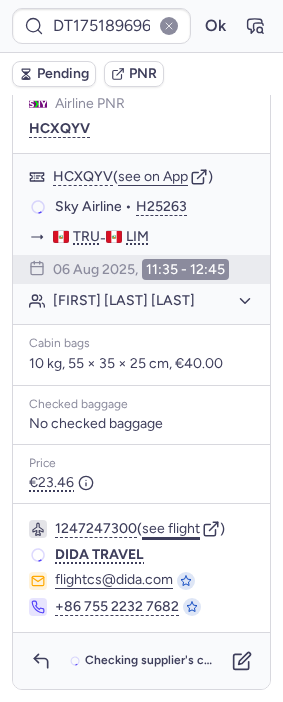 click on "see flight" 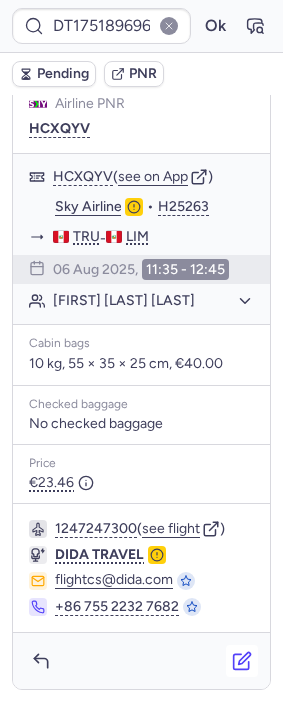 click 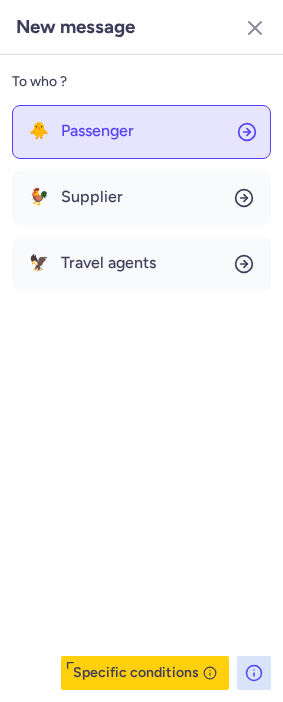 click on "🐥 Passenger" 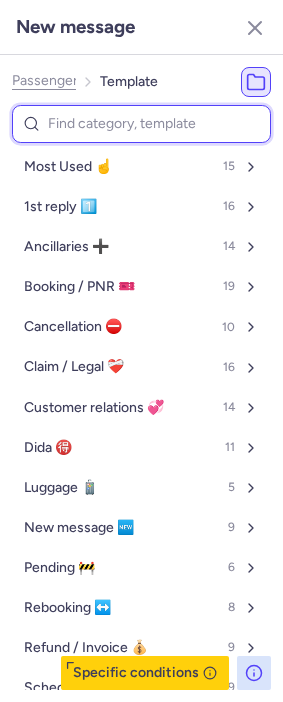 click at bounding box center [141, 124] 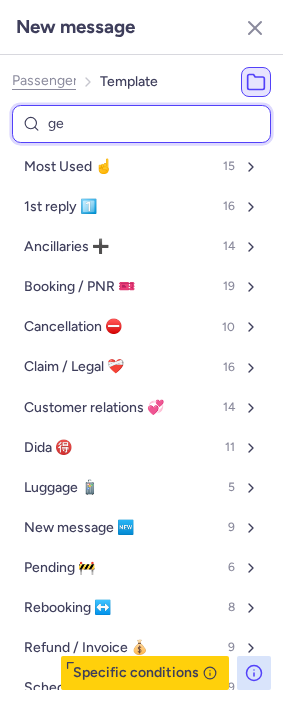 type on "gen" 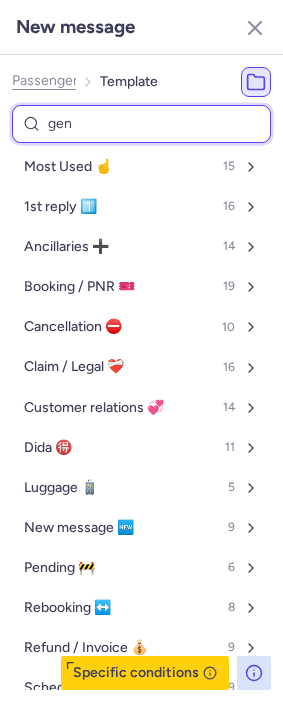 select on "en" 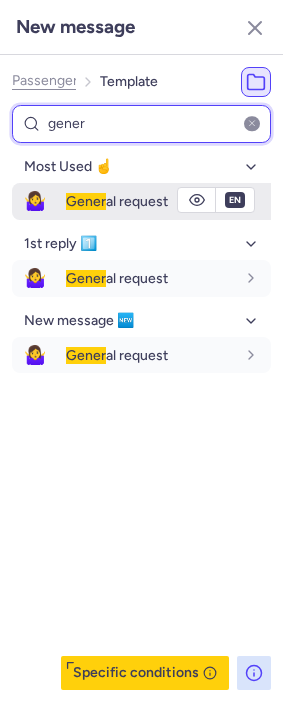 type on "gener" 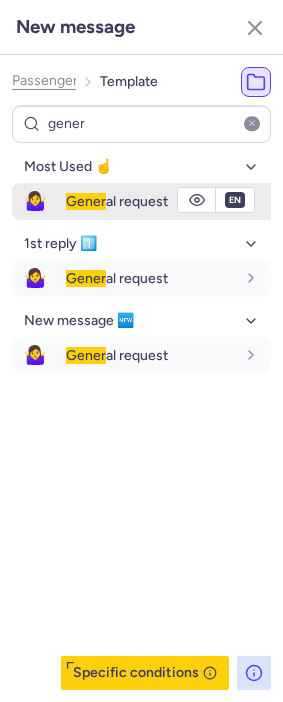click on "Gener" at bounding box center (86, 201) 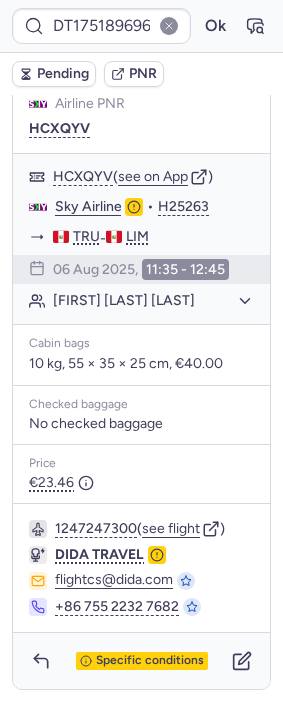 type on "CP2K6A" 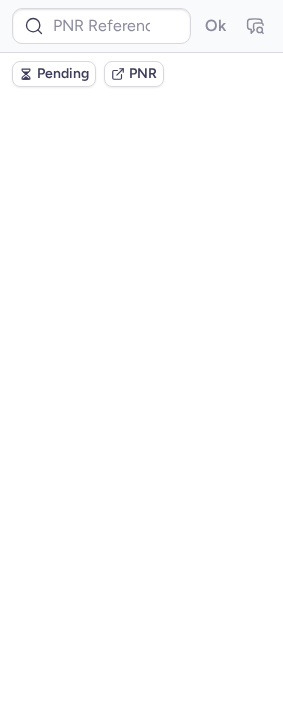 scroll, scrollTop: 0, scrollLeft: 0, axis: both 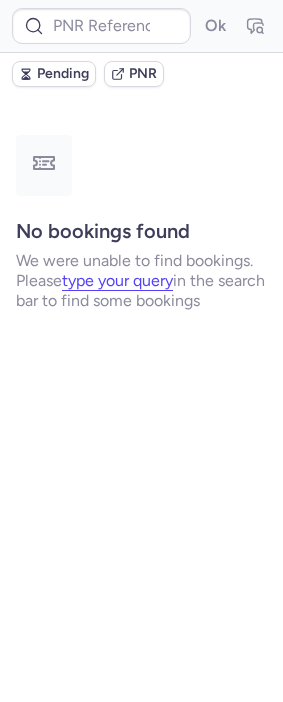 type on "DT1753110514260538" 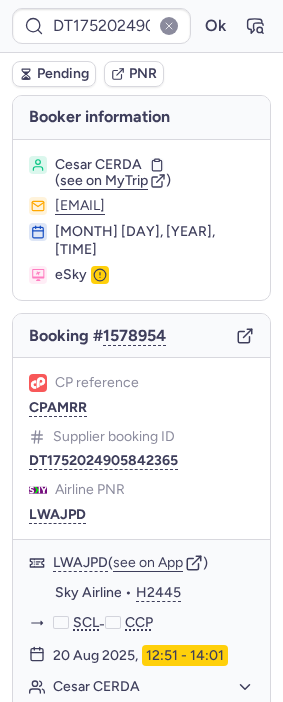type on "001QTI" 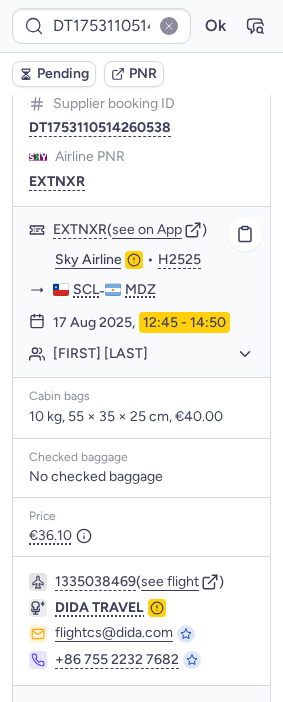 scroll, scrollTop: 367, scrollLeft: 0, axis: vertical 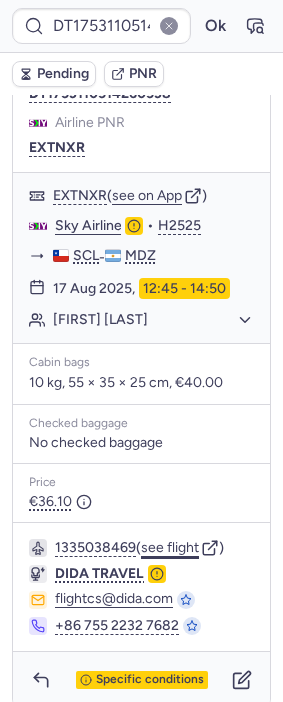 click on "see flight" 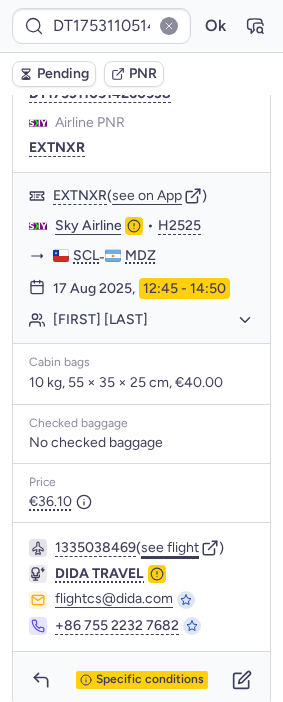 click on "see flight" 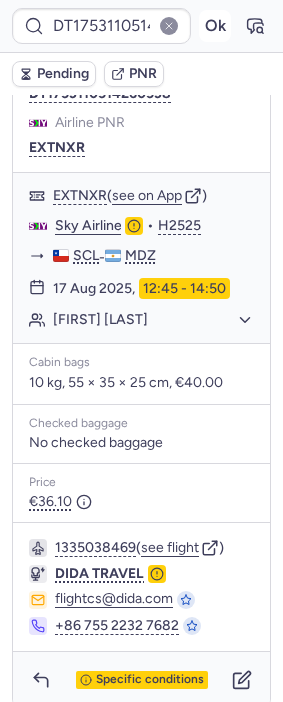 click on "Ok" at bounding box center (215, 26) 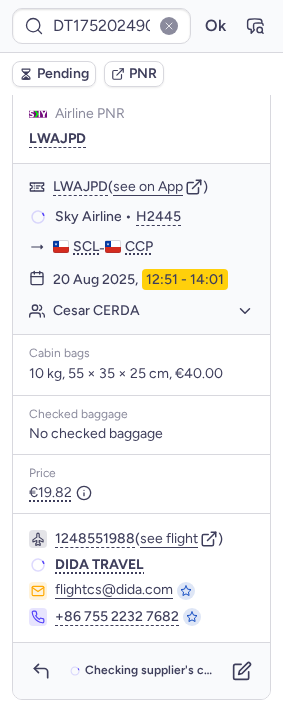 scroll, scrollTop: 367, scrollLeft: 0, axis: vertical 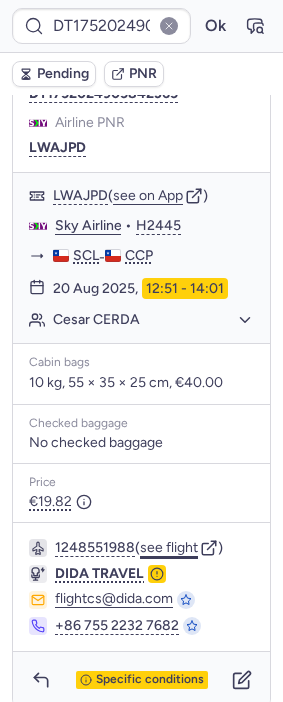 click on "see flight" 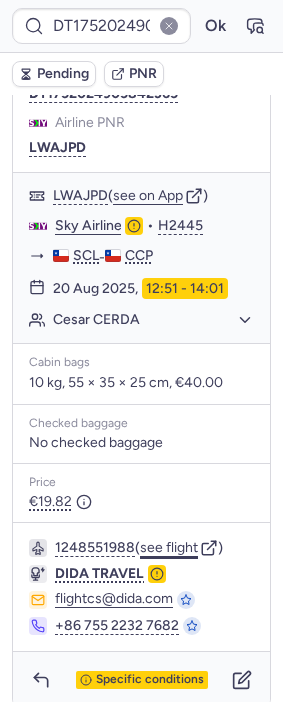 click on "see flight" 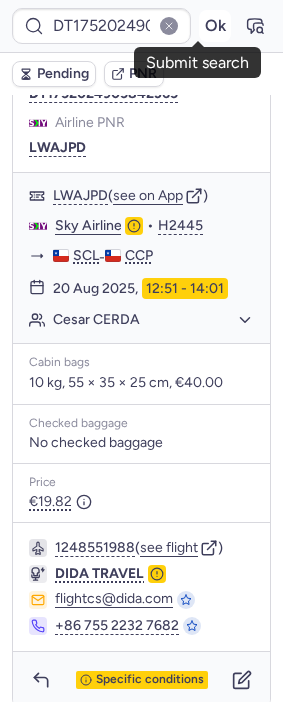 click on "Ok" at bounding box center (215, 26) 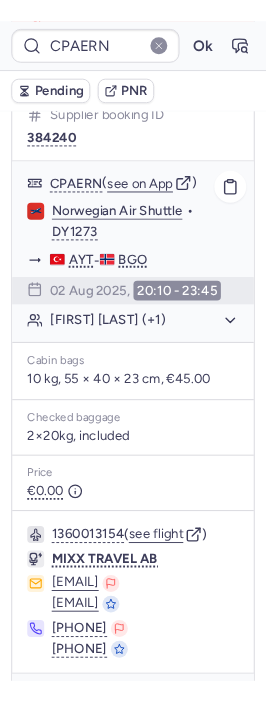 scroll, scrollTop: 160, scrollLeft: 0, axis: vertical 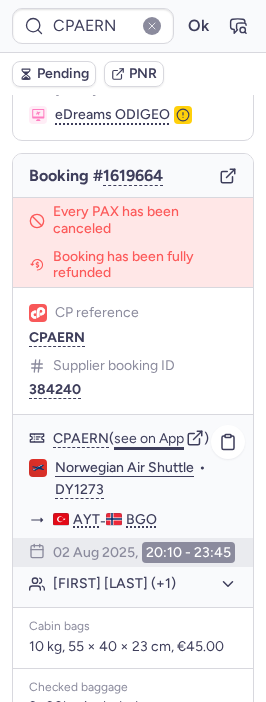 click on "see on App" 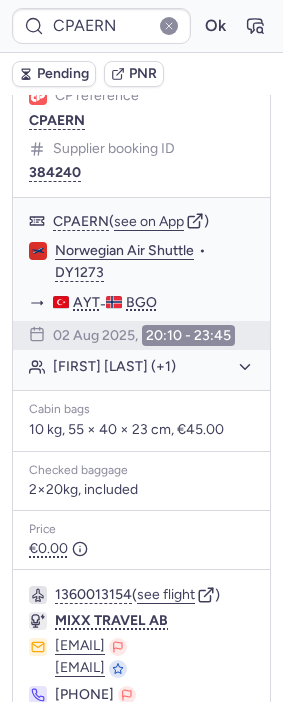 scroll, scrollTop: 467, scrollLeft: 0, axis: vertical 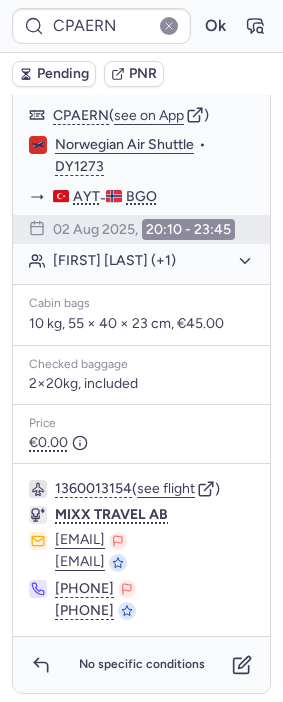 type on "CP2K6A" 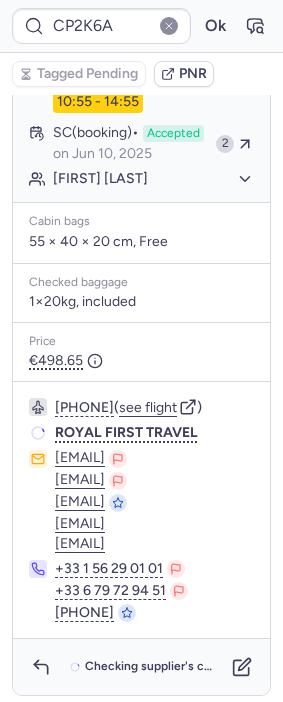 scroll, scrollTop: 467, scrollLeft: 0, axis: vertical 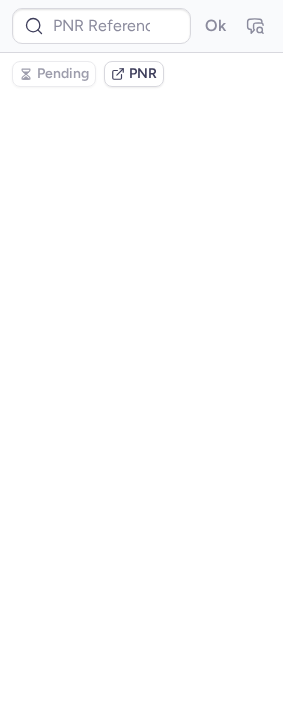 type on "[NUMBER]" 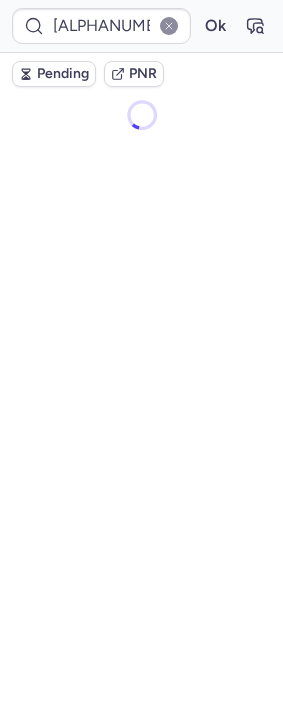 scroll, scrollTop: 0, scrollLeft: 0, axis: both 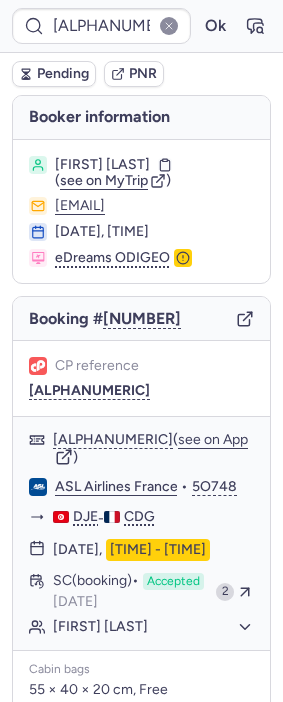 type 